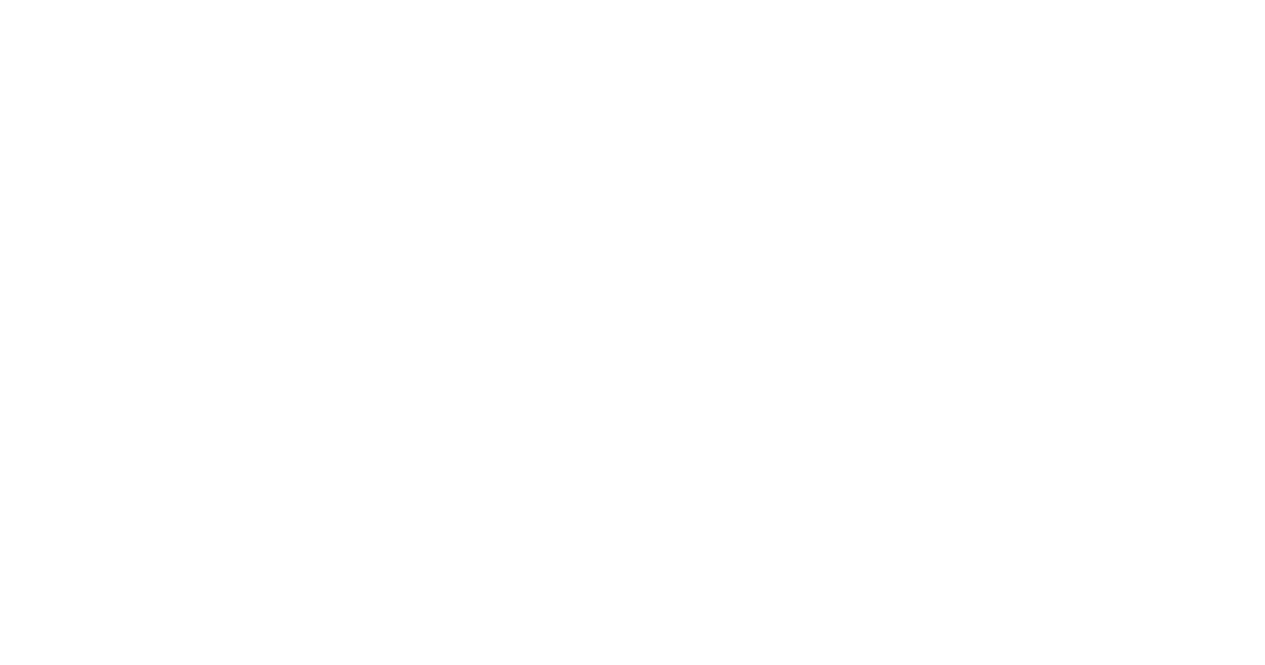 scroll, scrollTop: 0, scrollLeft: 0, axis: both 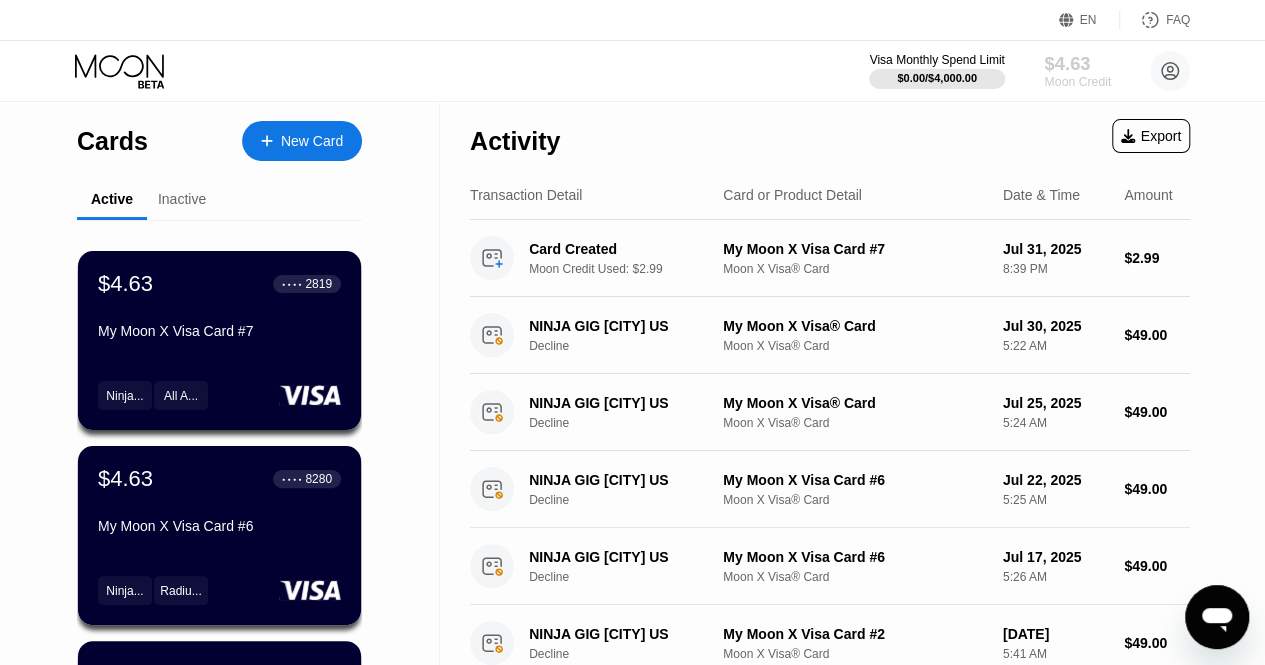 click on "$4.63" at bounding box center (1077, 63) 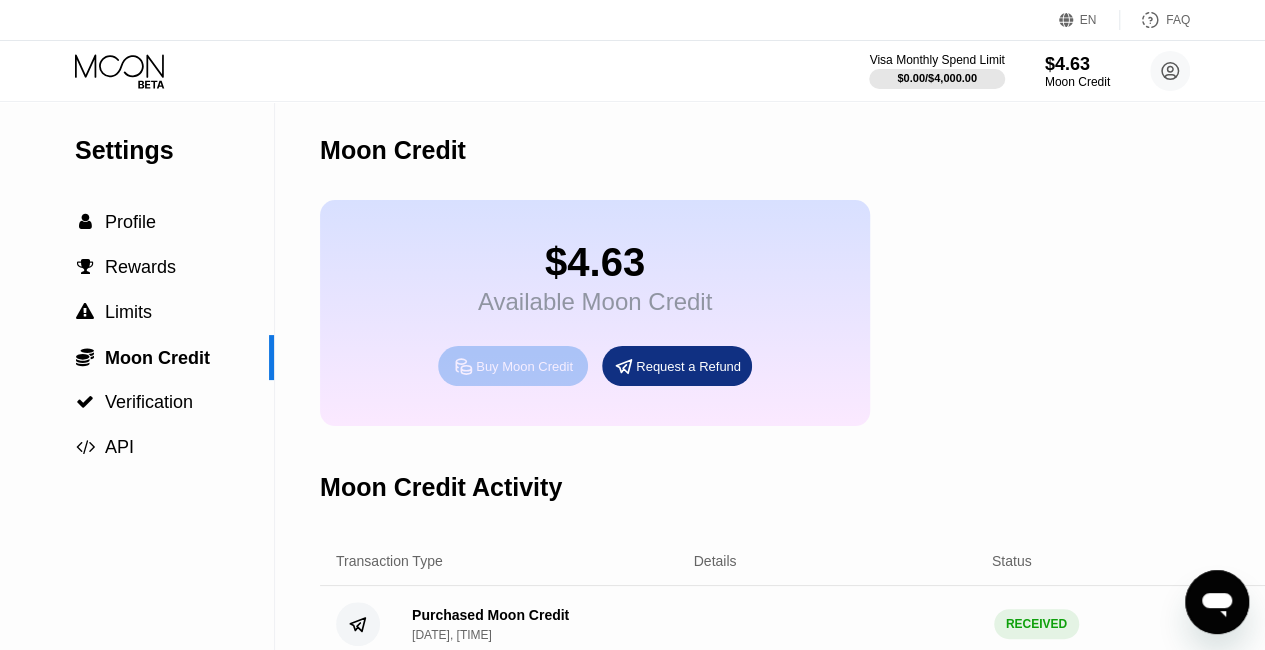 click on "Buy Moon Credit" at bounding box center (513, 366) 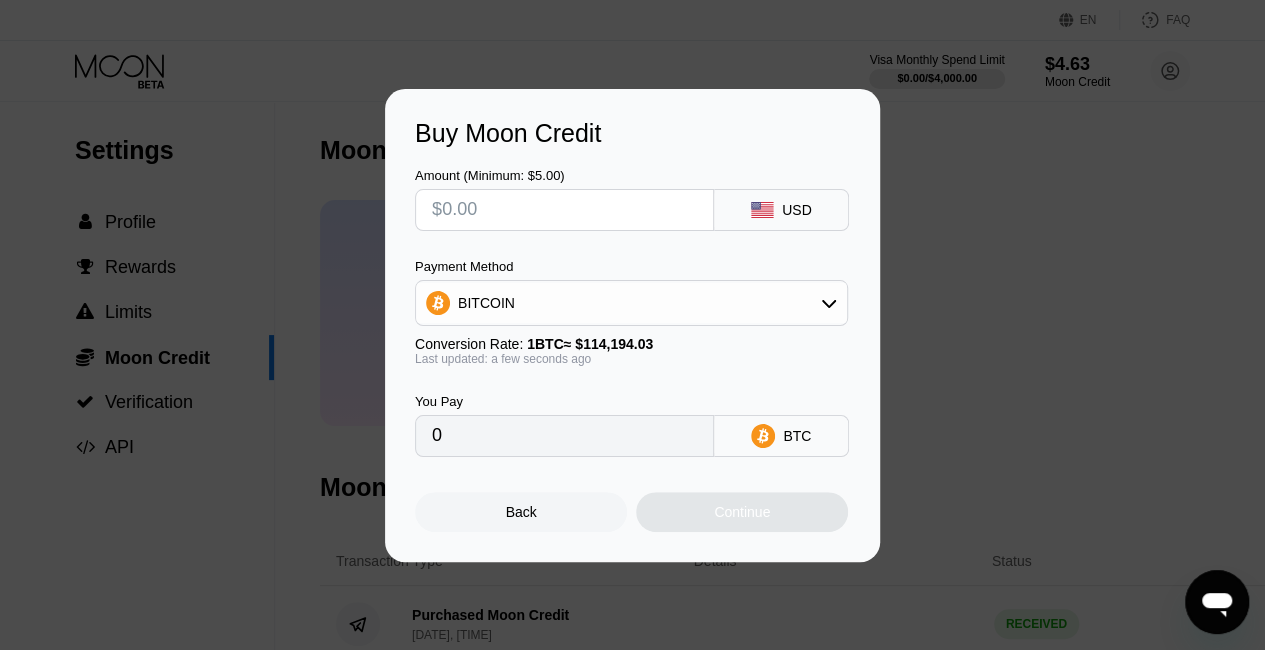click at bounding box center (564, 210) 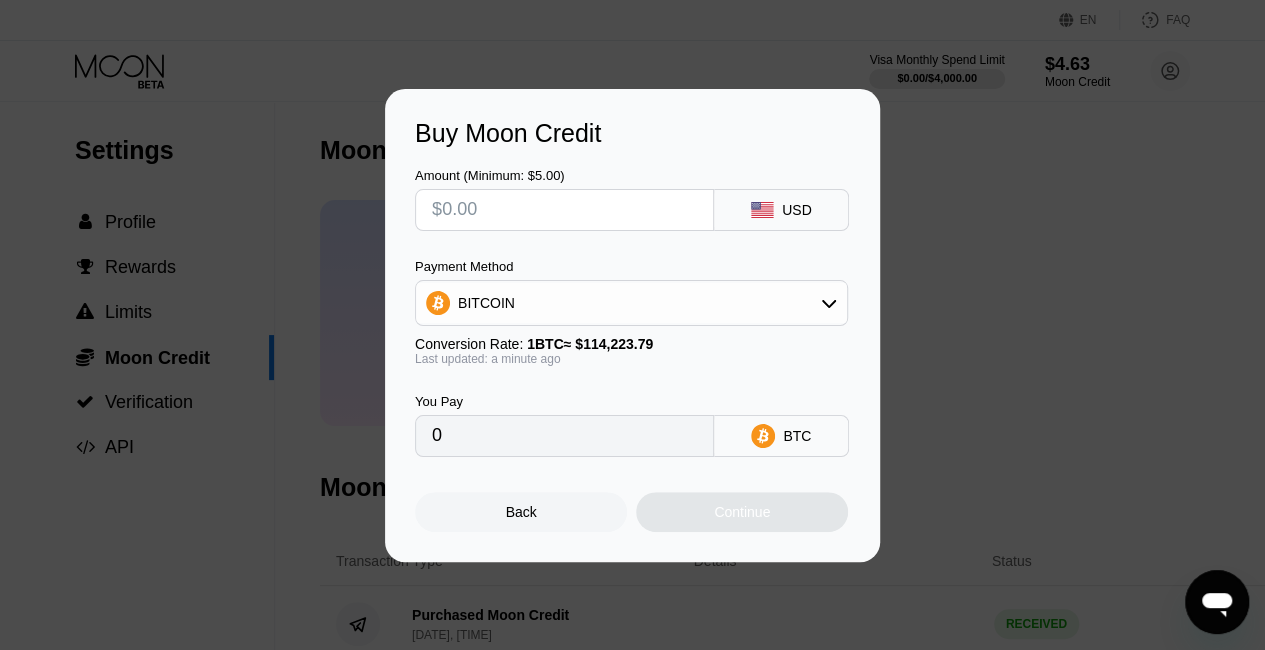 type on "$2" 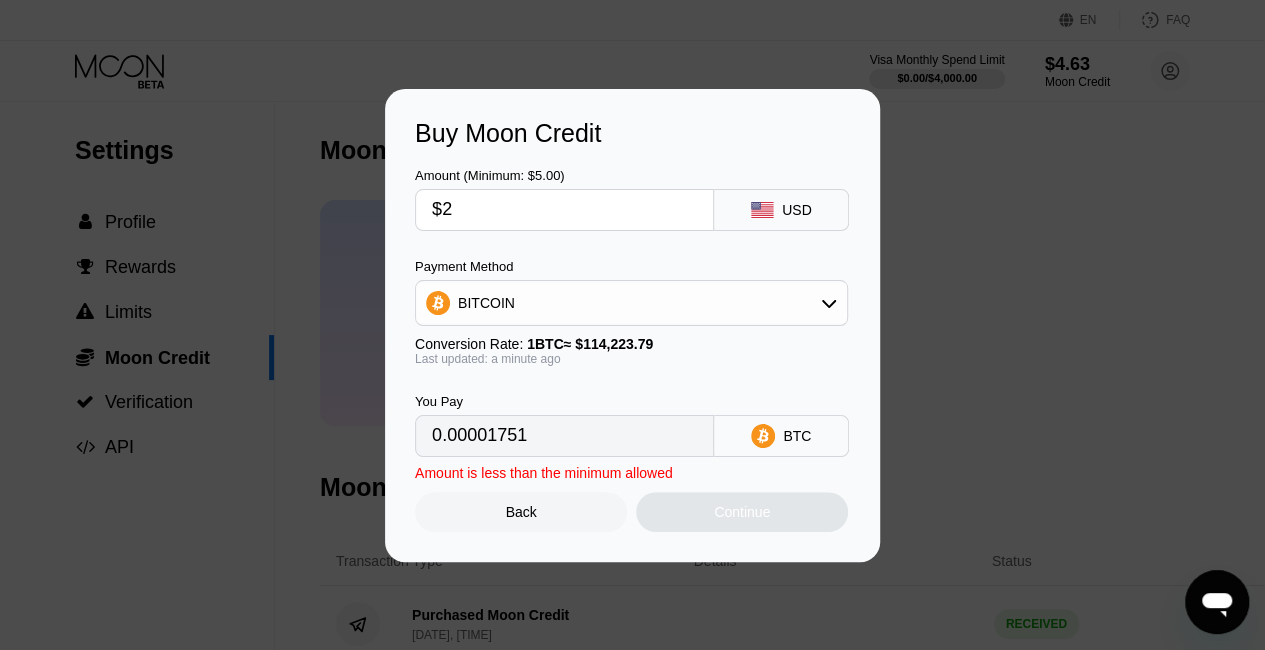 type on "0.00001751" 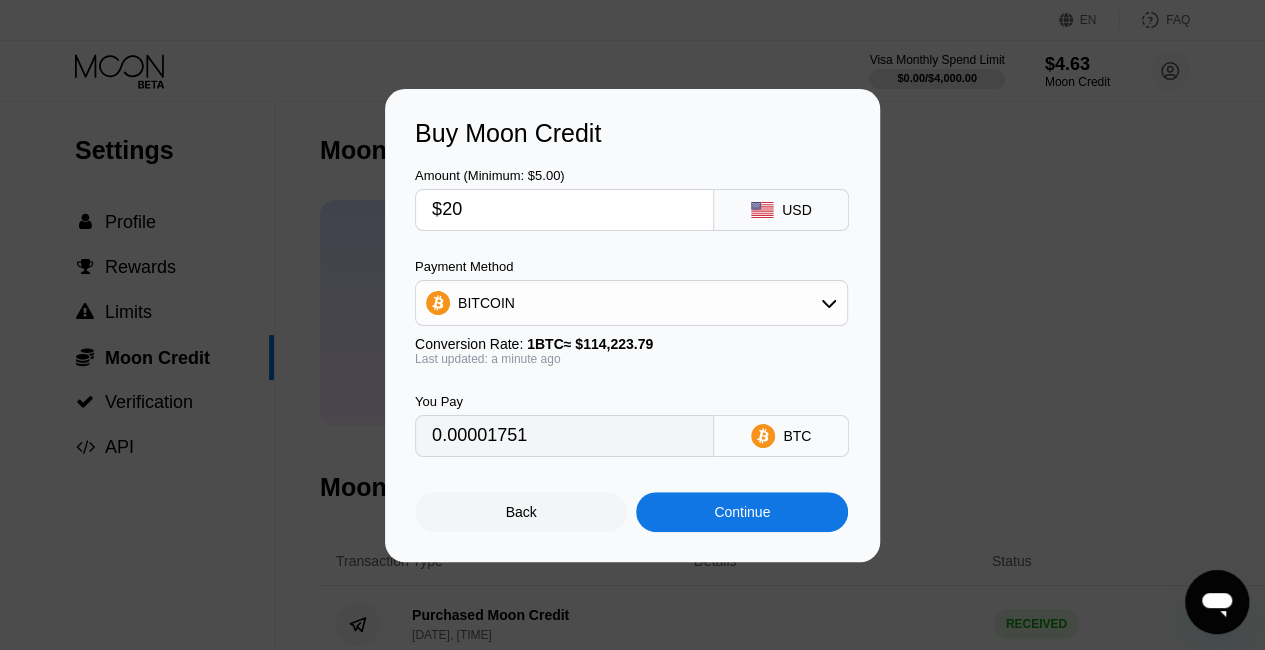 type on "0.00017510" 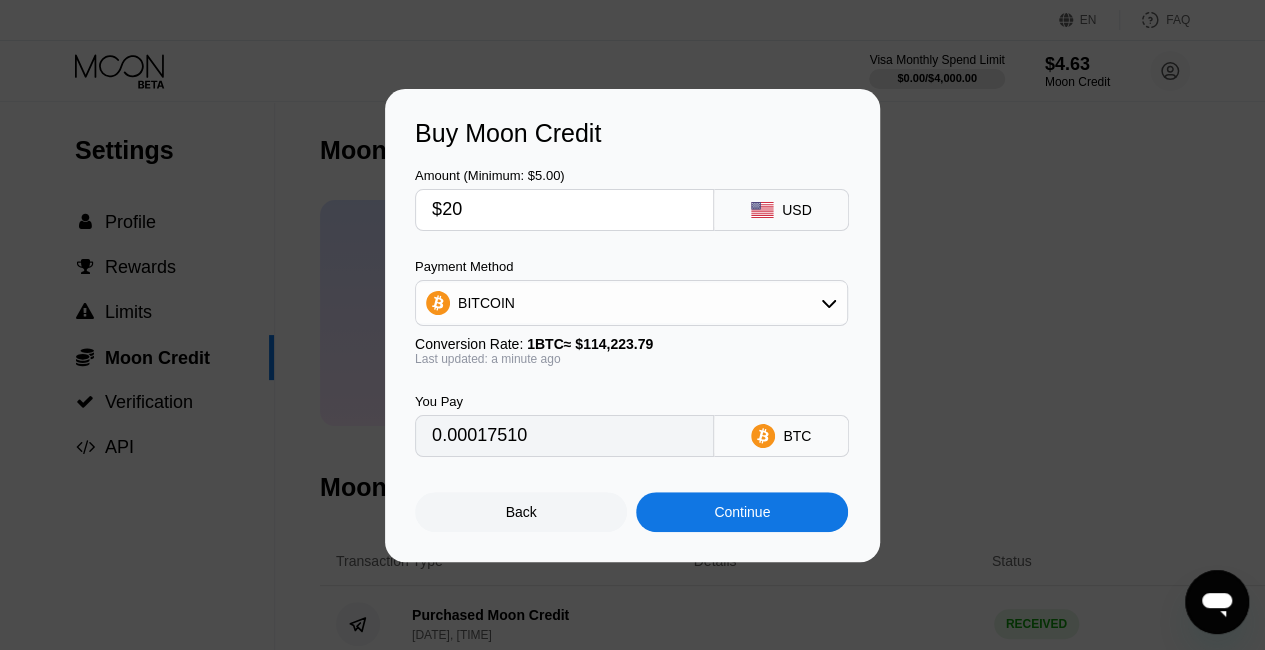 type on "$20" 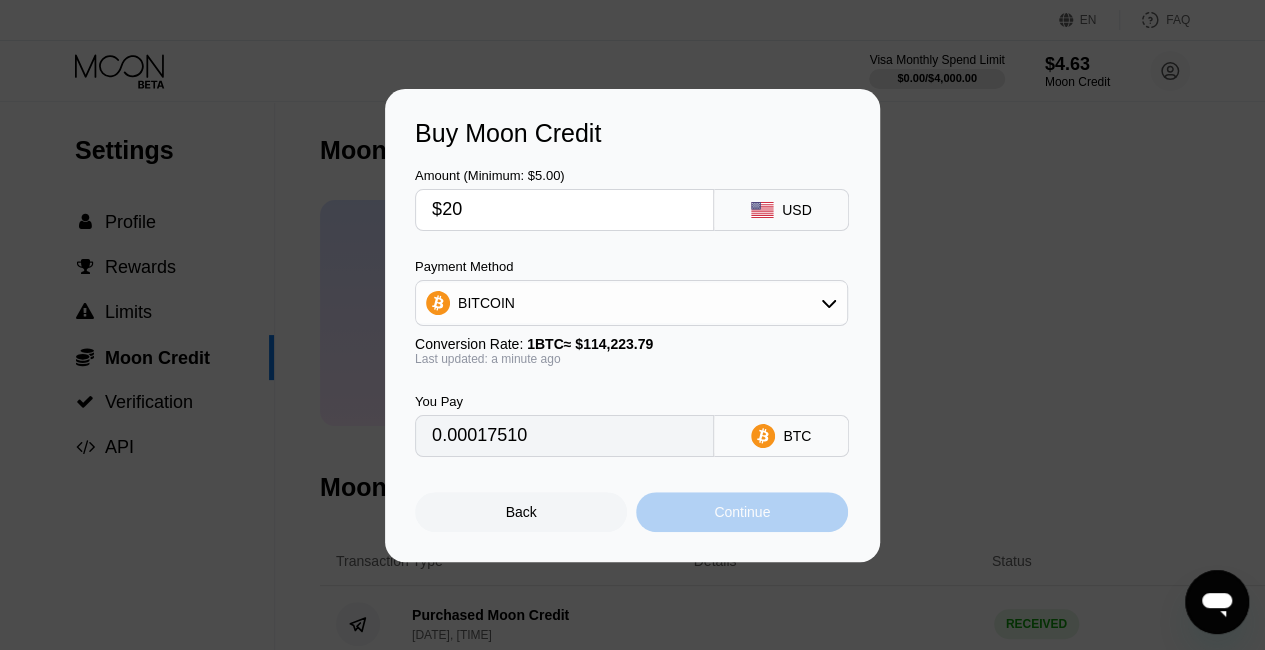 click on "Continue" at bounding box center (742, 512) 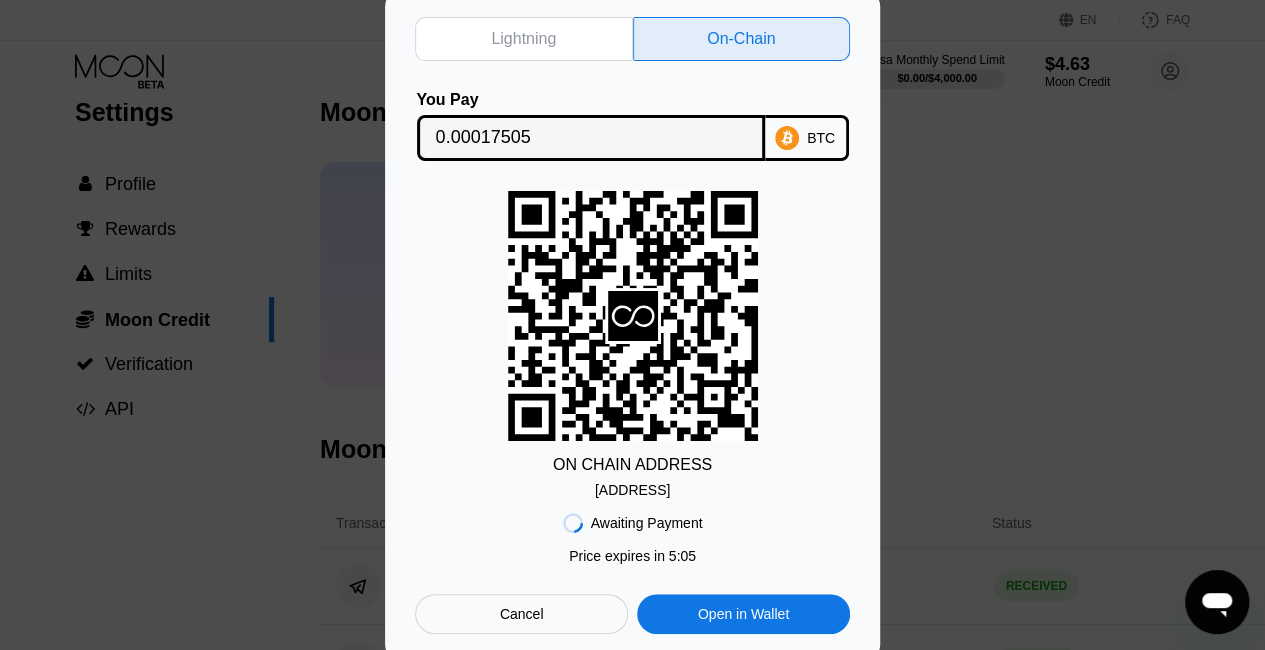 scroll, scrollTop: 40, scrollLeft: 0, axis: vertical 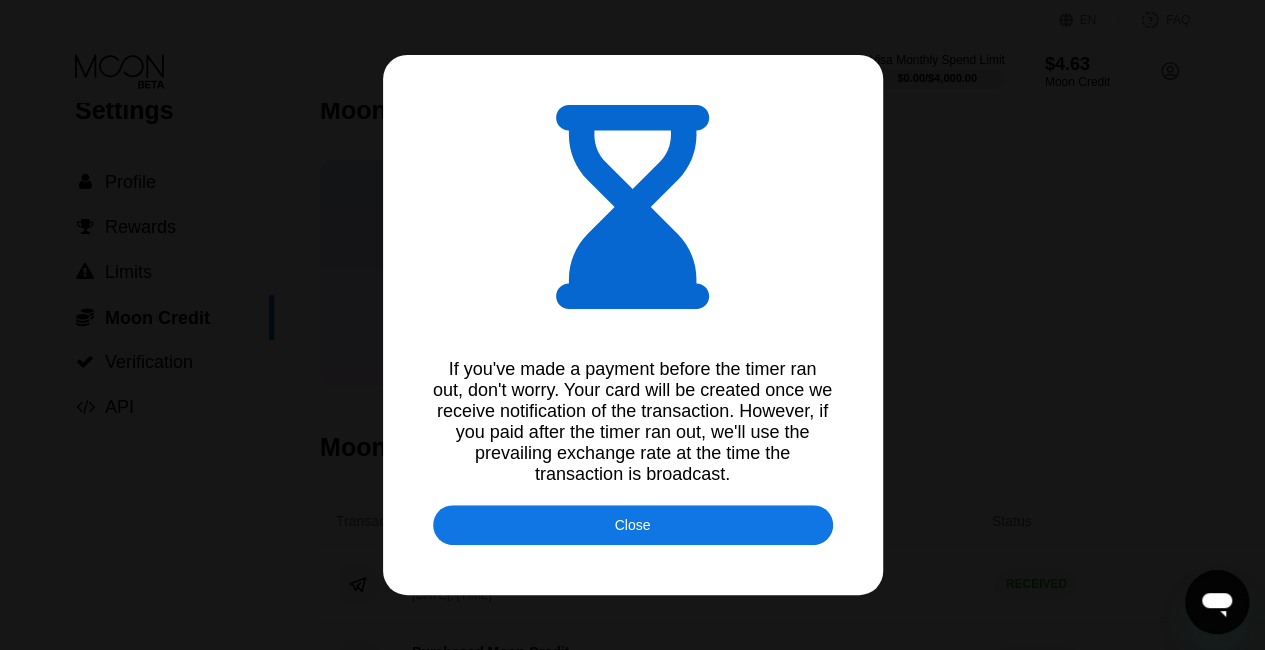 click on "Close" at bounding box center [633, 525] 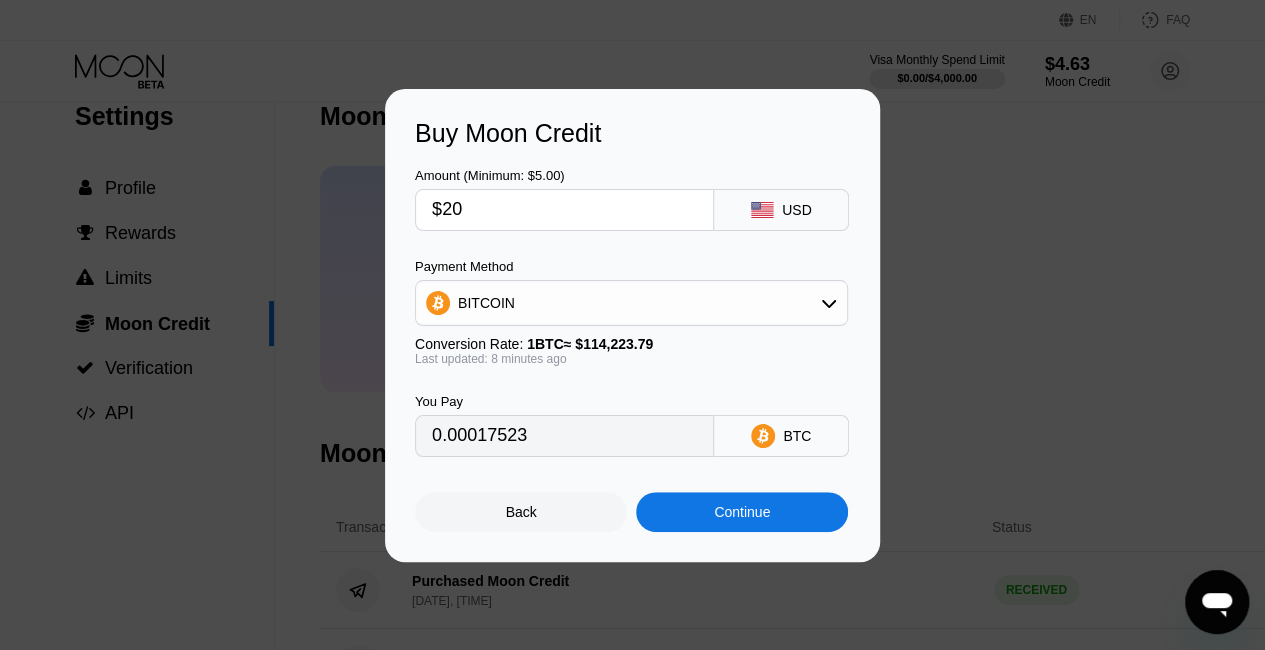 scroll, scrollTop: 0, scrollLeft: 0, axis: both 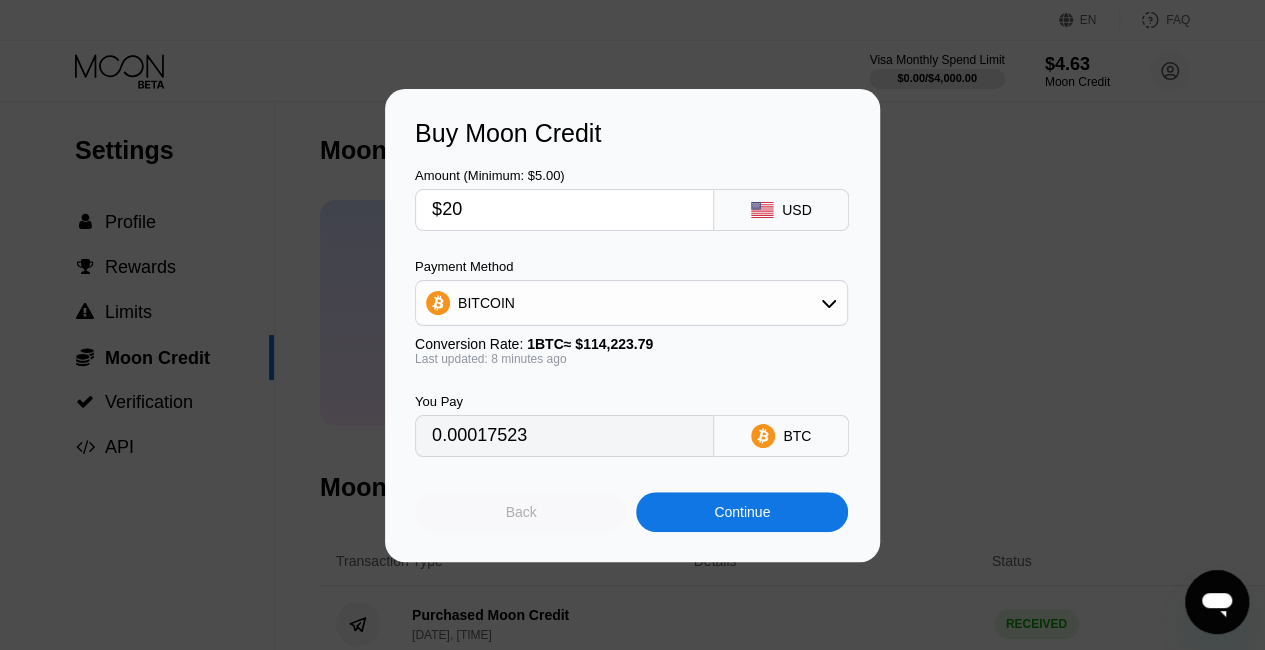 click on "Back" at bounding box center [521, 512] 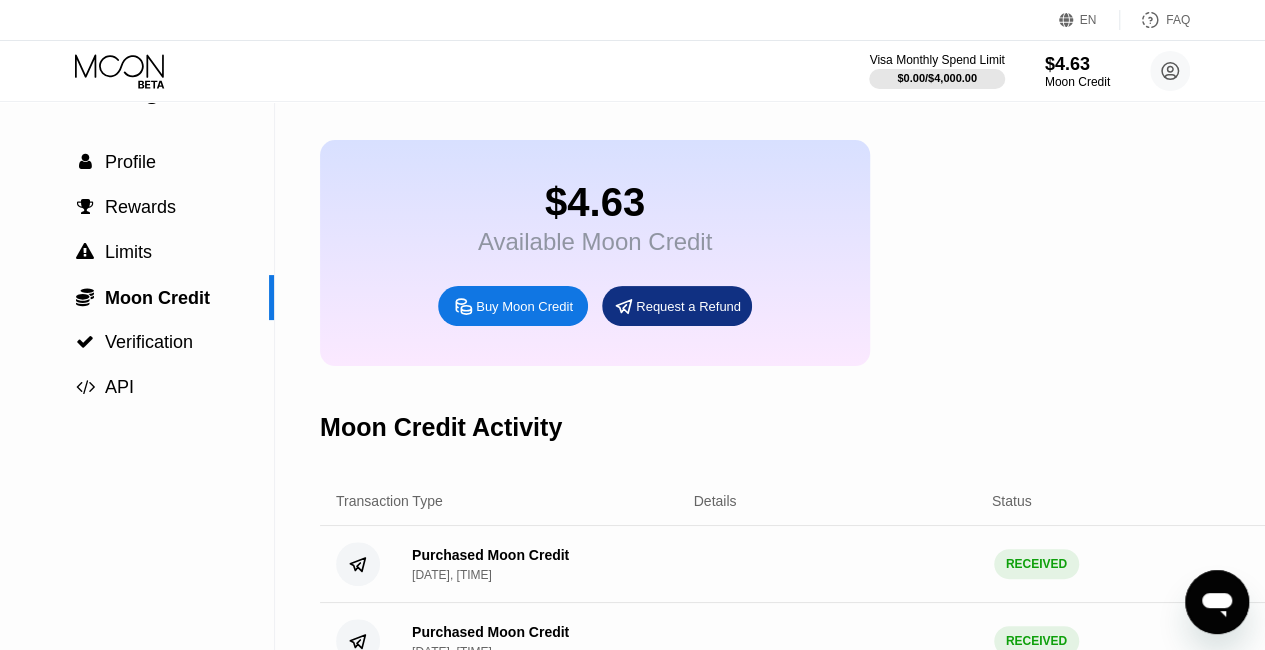 scroll, scrollTop: 0, scrollLeft: 0, axis: both 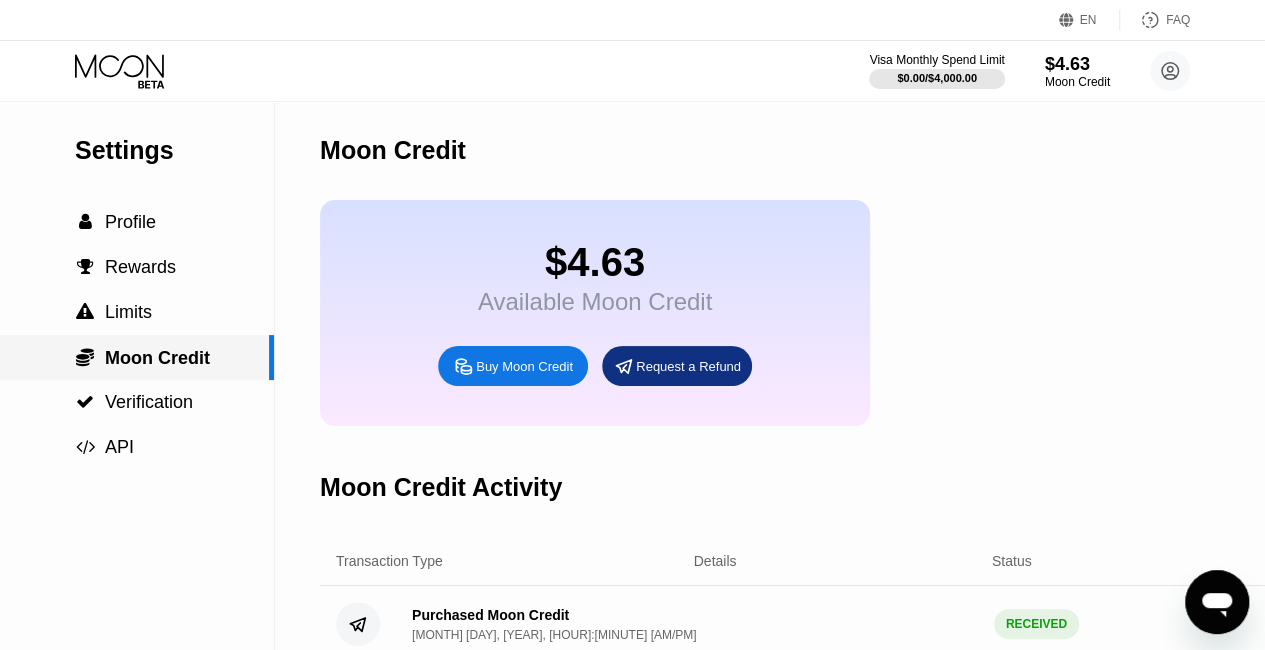 click on "Moon Credit" at bounding box center (157, 358) 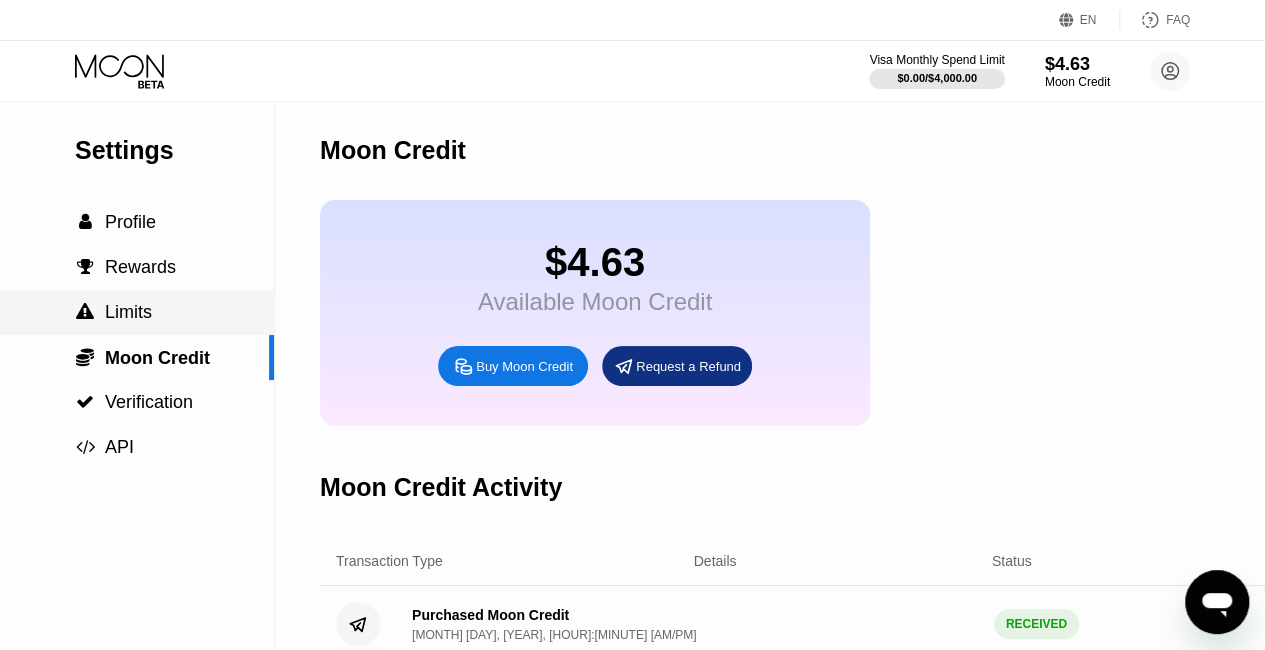 click on "Limits" at bounding box center [128, 312] 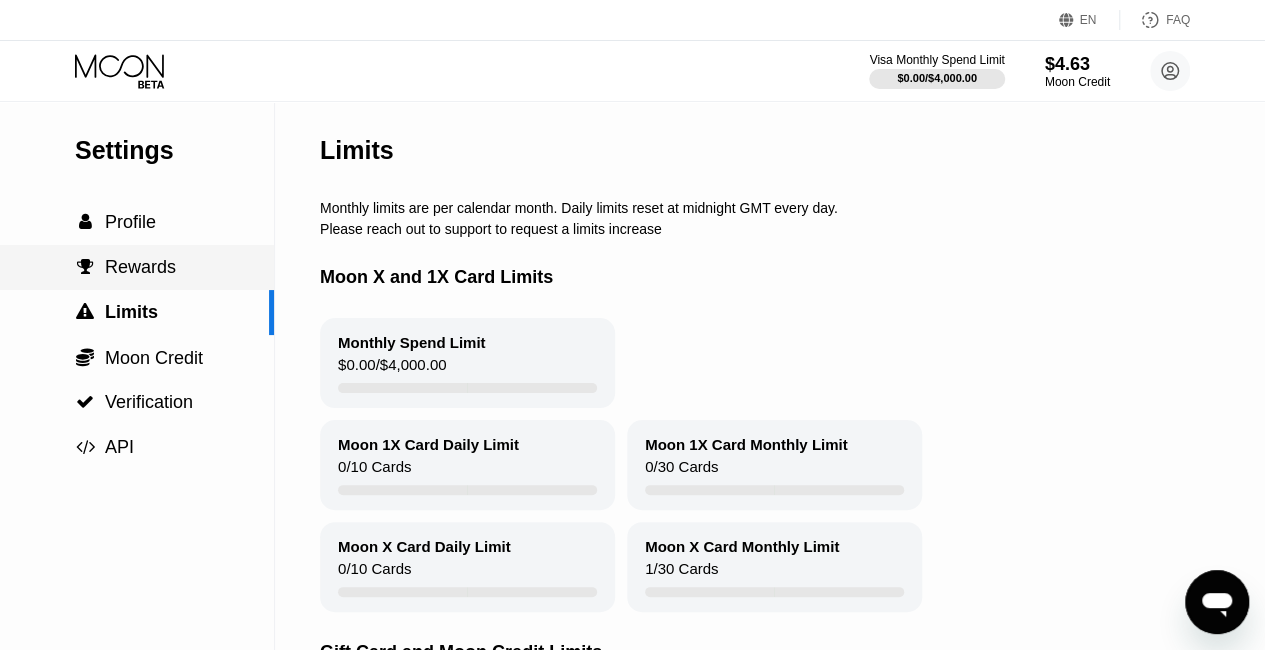 click on "Rewards" at bounding box center [140, 267] 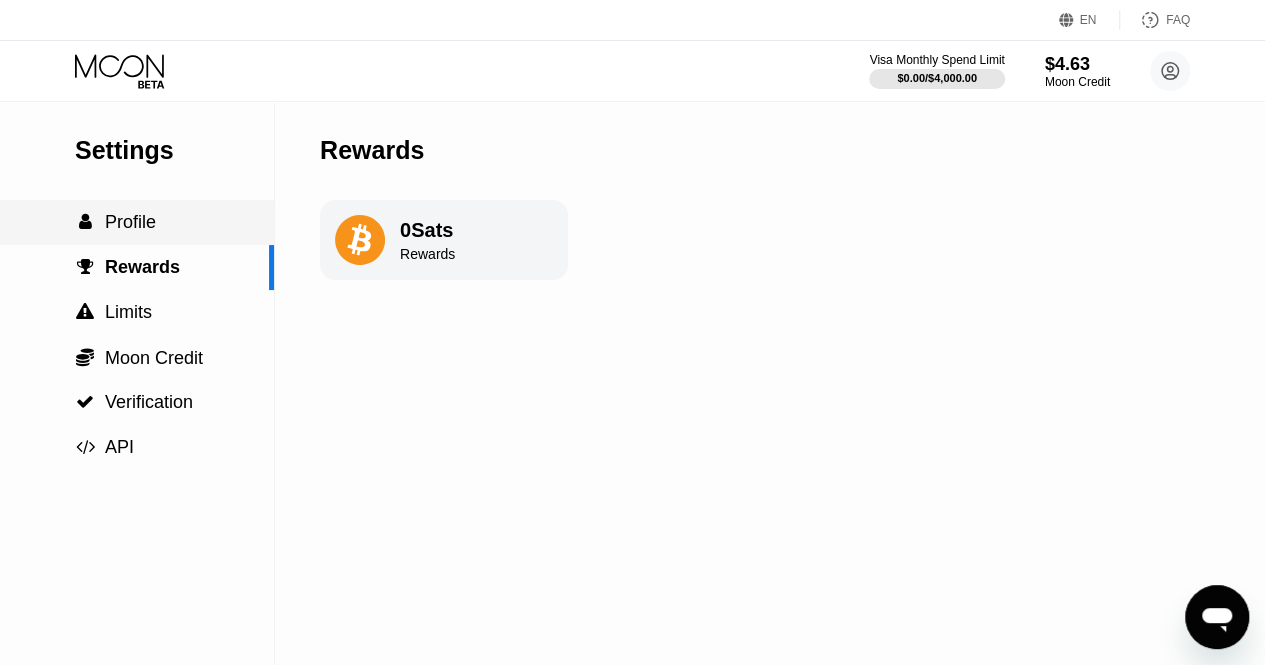 click on "Profile" at bounding box center (130, 222) 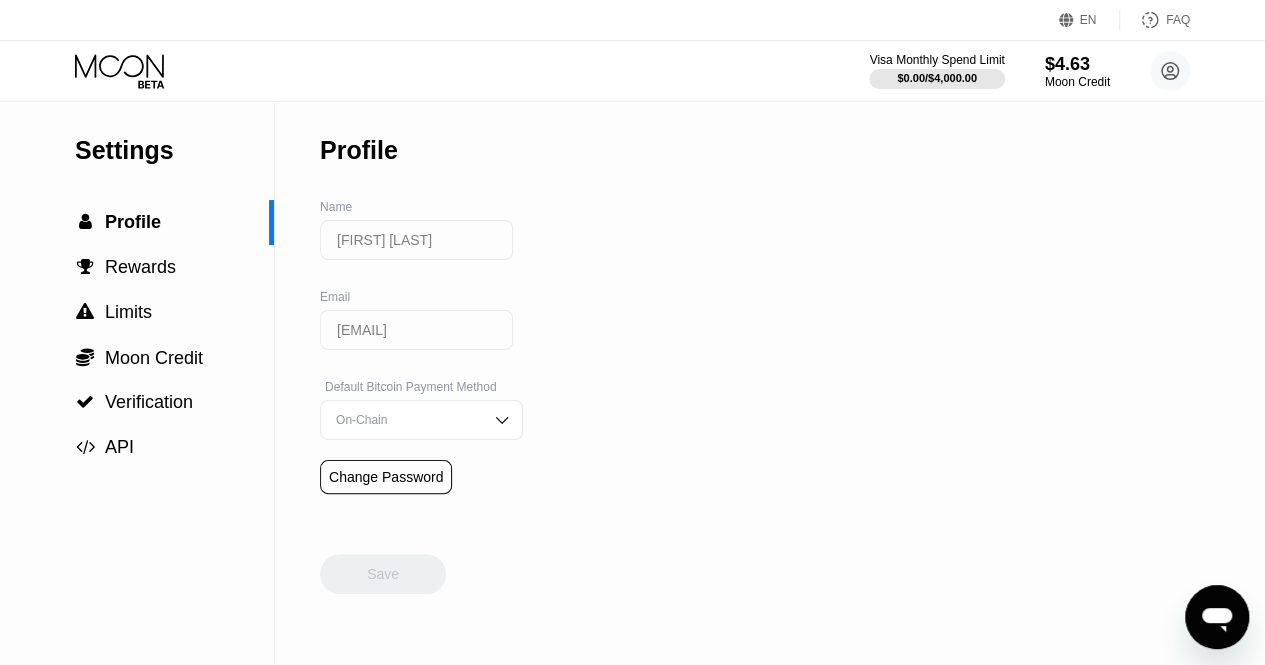 drag, startPoint x: 1279, startPoint y: 256, endPoint x: 886, endPoint y: 380, distance: 412.0983 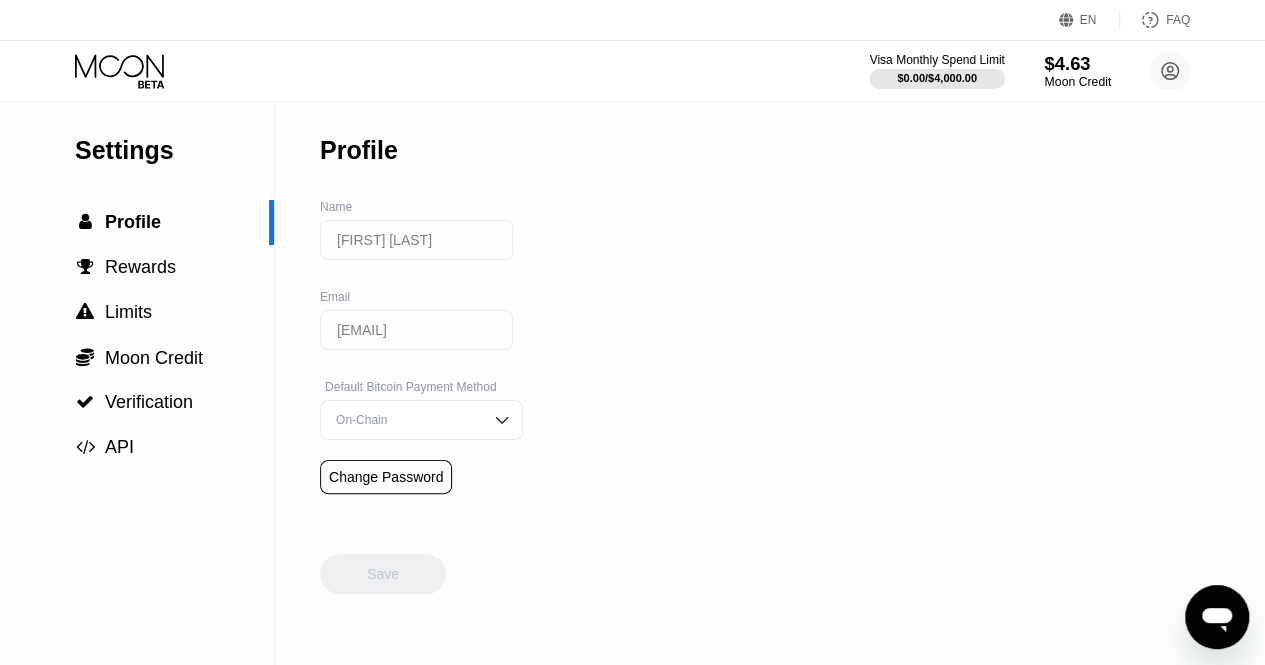 click on "$4.63" at bounding box center (1077, 63) 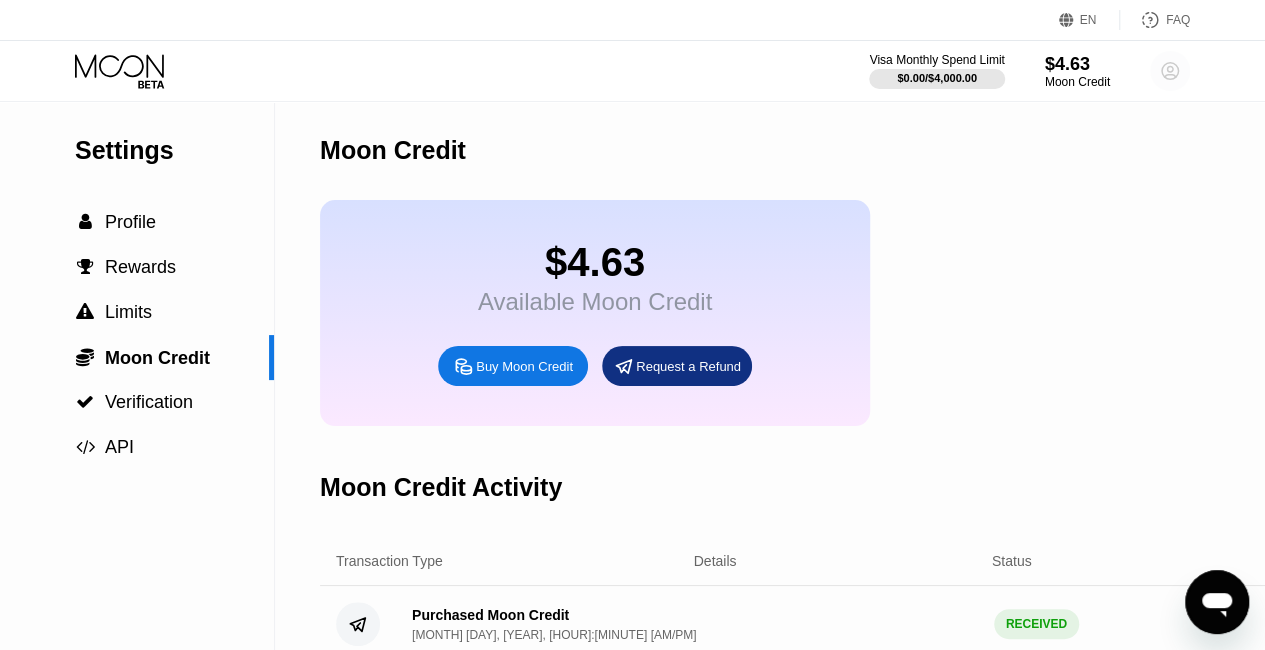 drag, startPoint x: 1279, startPoint y: 167, endPoint x: 1170, endPoint y: 63, distance: 150.65524 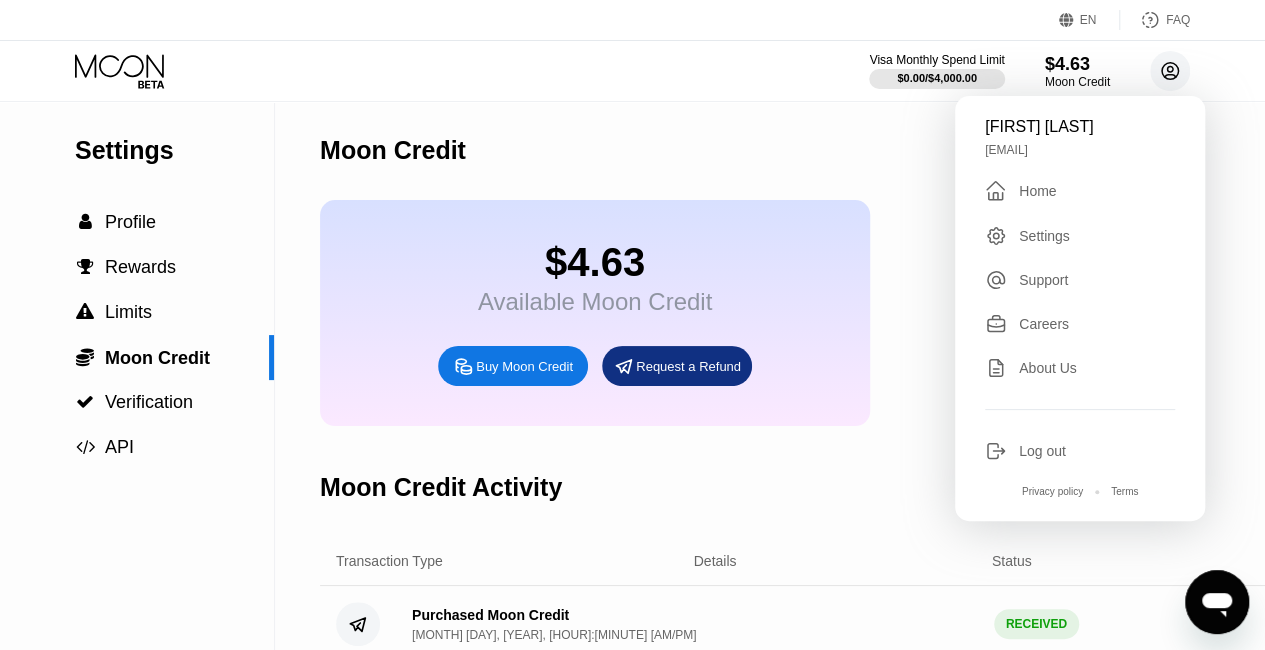 click 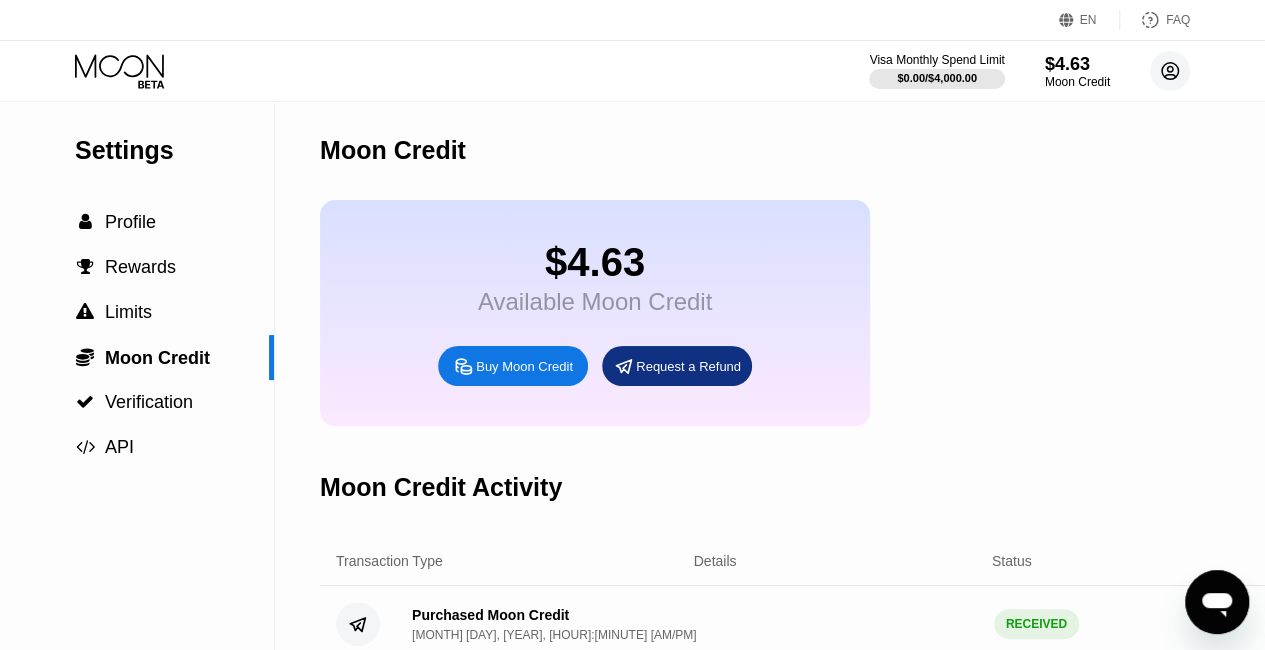 click 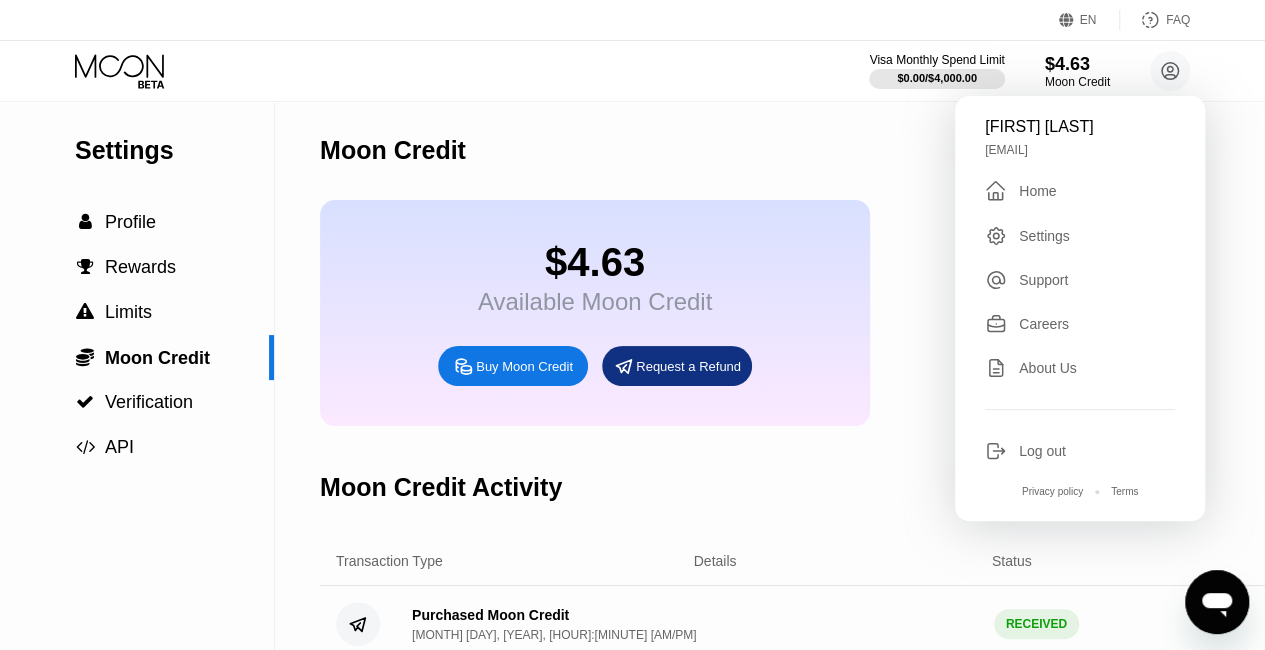 click on "Moon Credit" at bounding box center (842, 150) 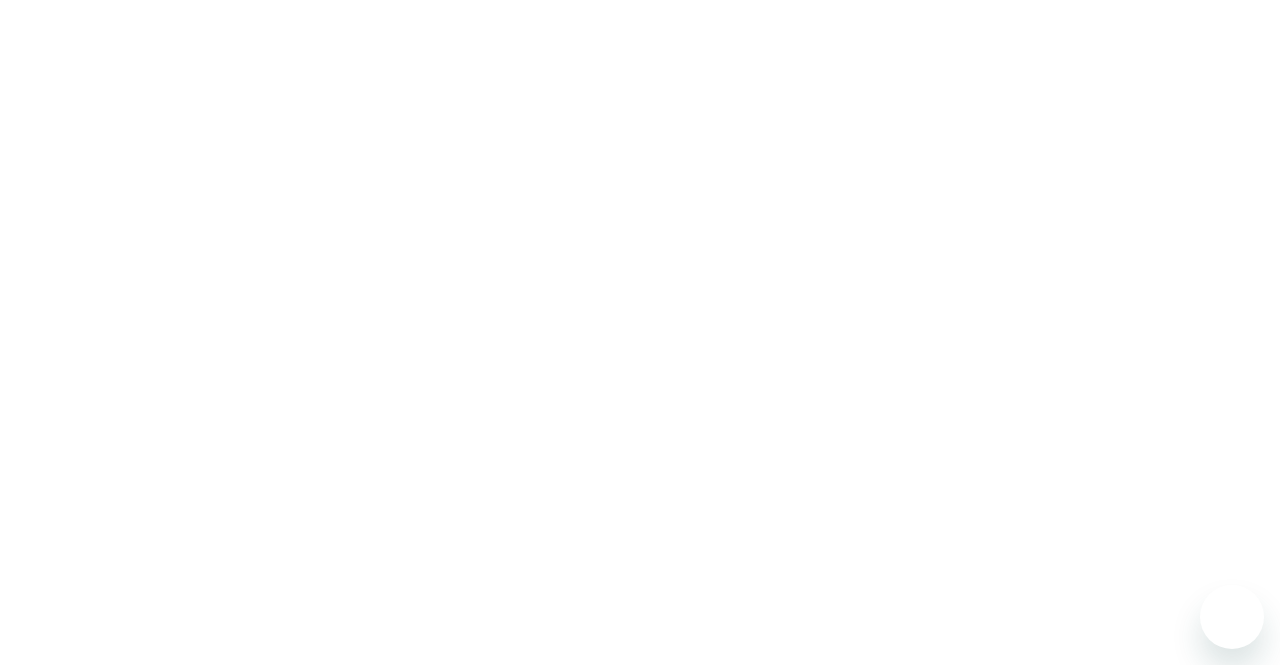 scroll, scrollTop: 0, scrollLeft: 0, axis: both 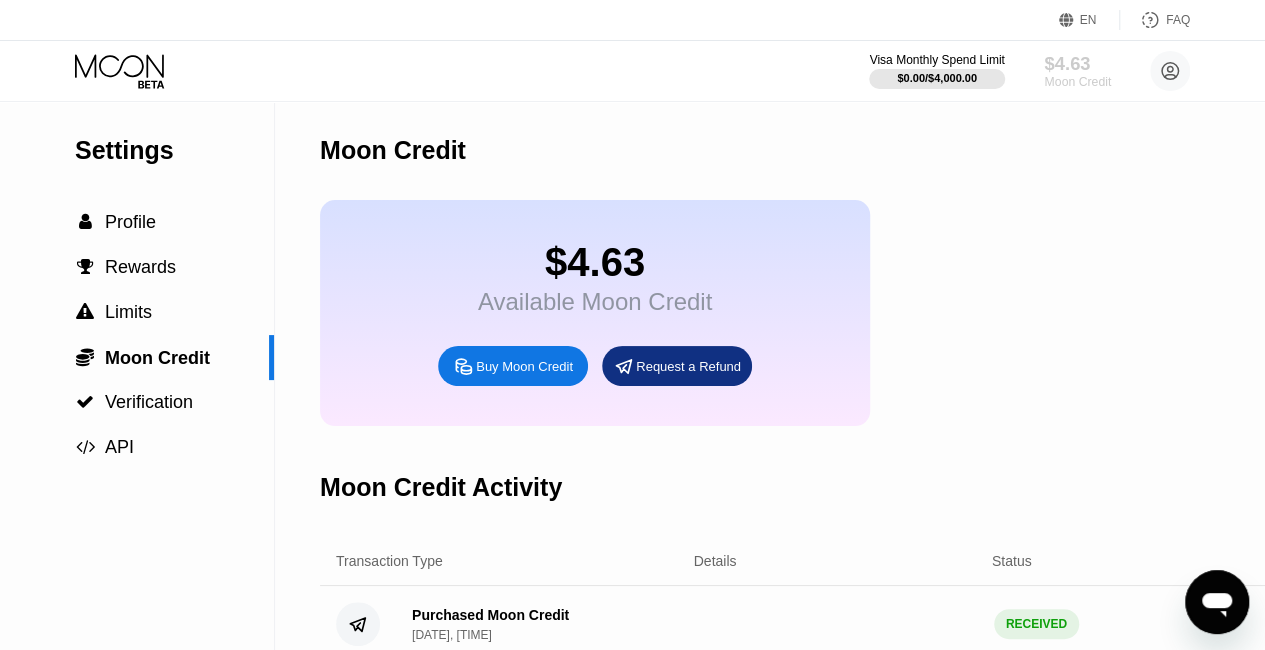 click on "$4.63" at bounding box center [1077, 63] 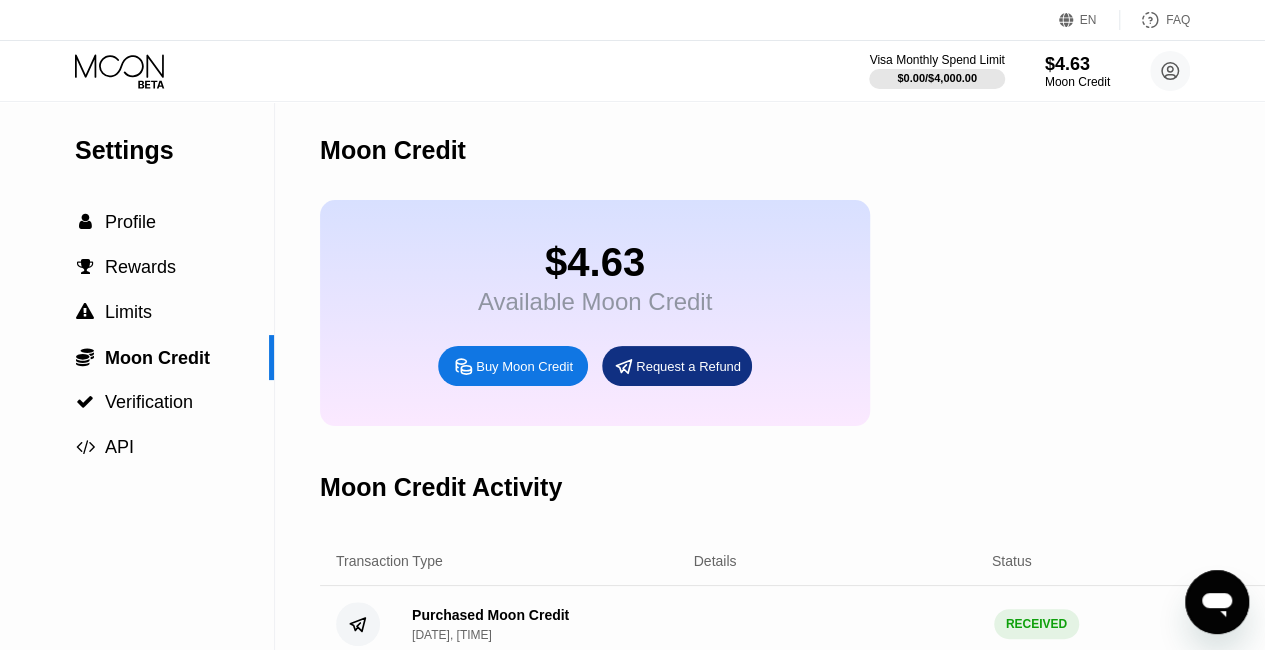 drag, startPoint x: 1279, startPoint y: 185, endPoint x: 1132, endPoint y: 110, distance: 165.02727 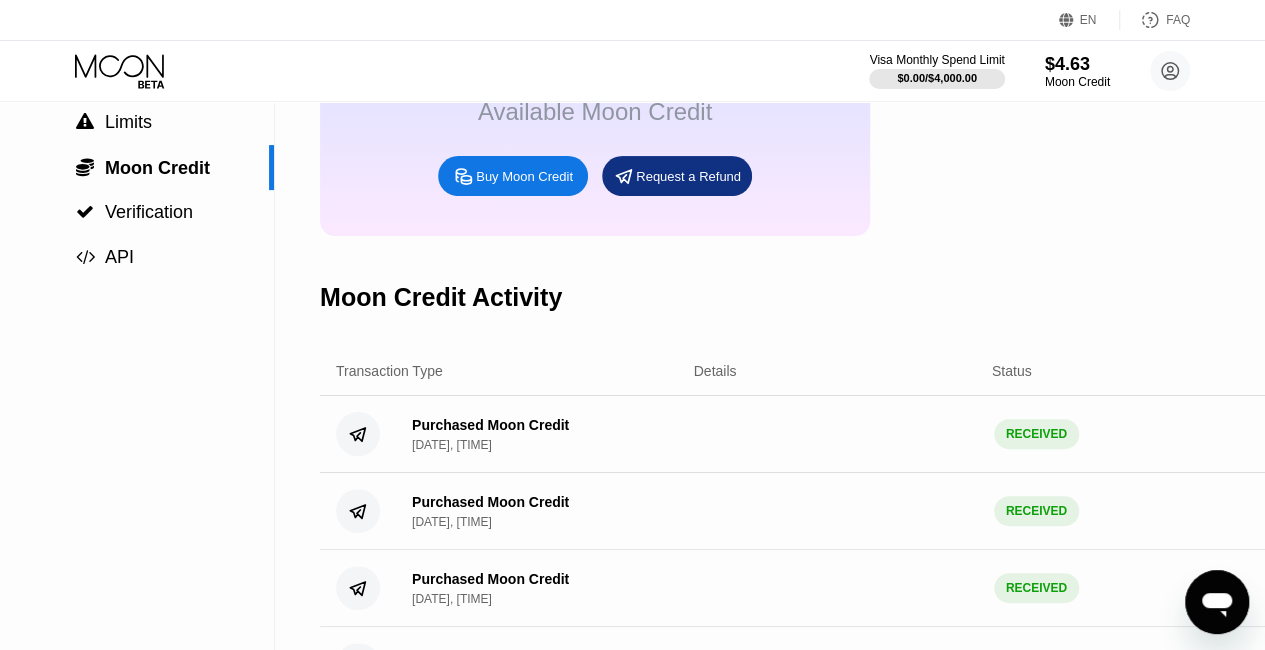 scroll, scrollTop: 0, scrollLeft: 0, axis: both 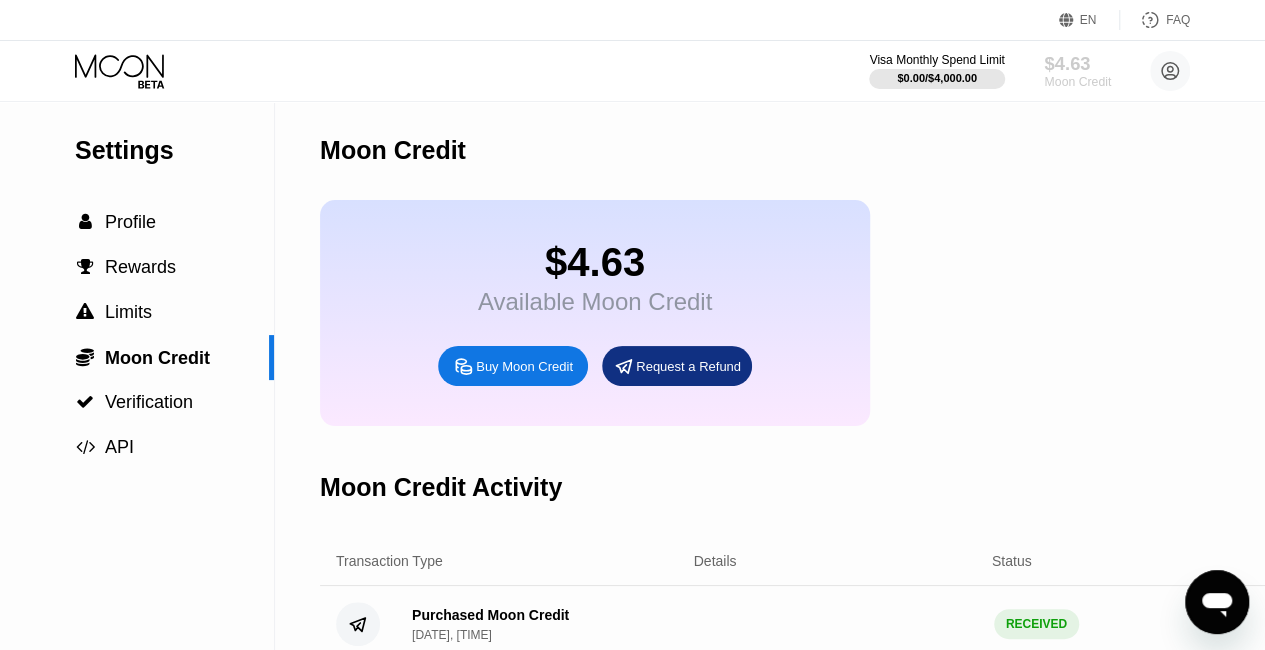 click on "Moon Credit" at bounding box center [1077, 82] 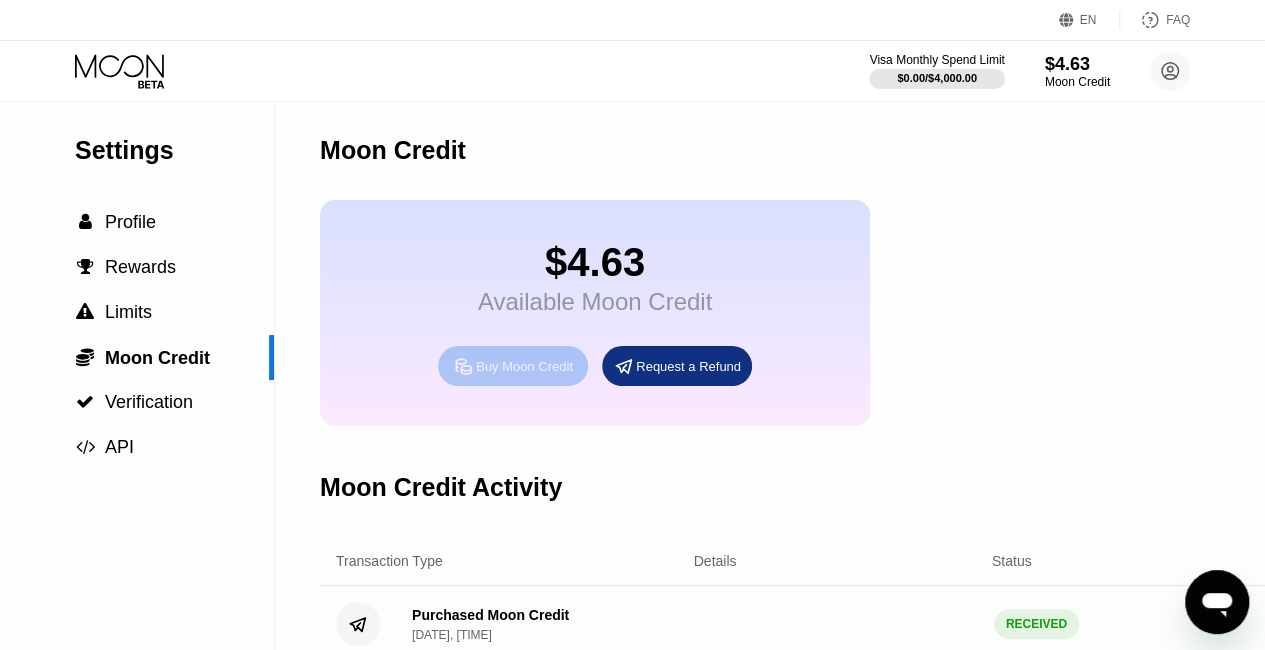 click on "Buy Moon Credit" at bounding box center (524, 366) 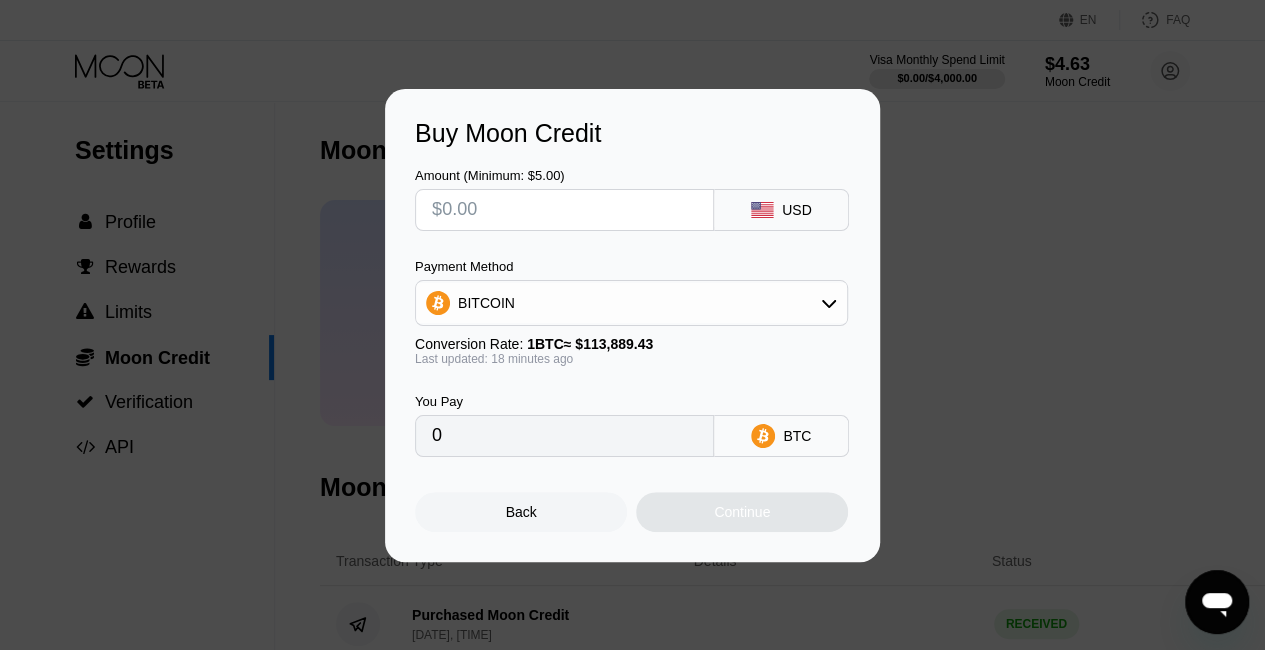 click at bounding box center (564, 210) 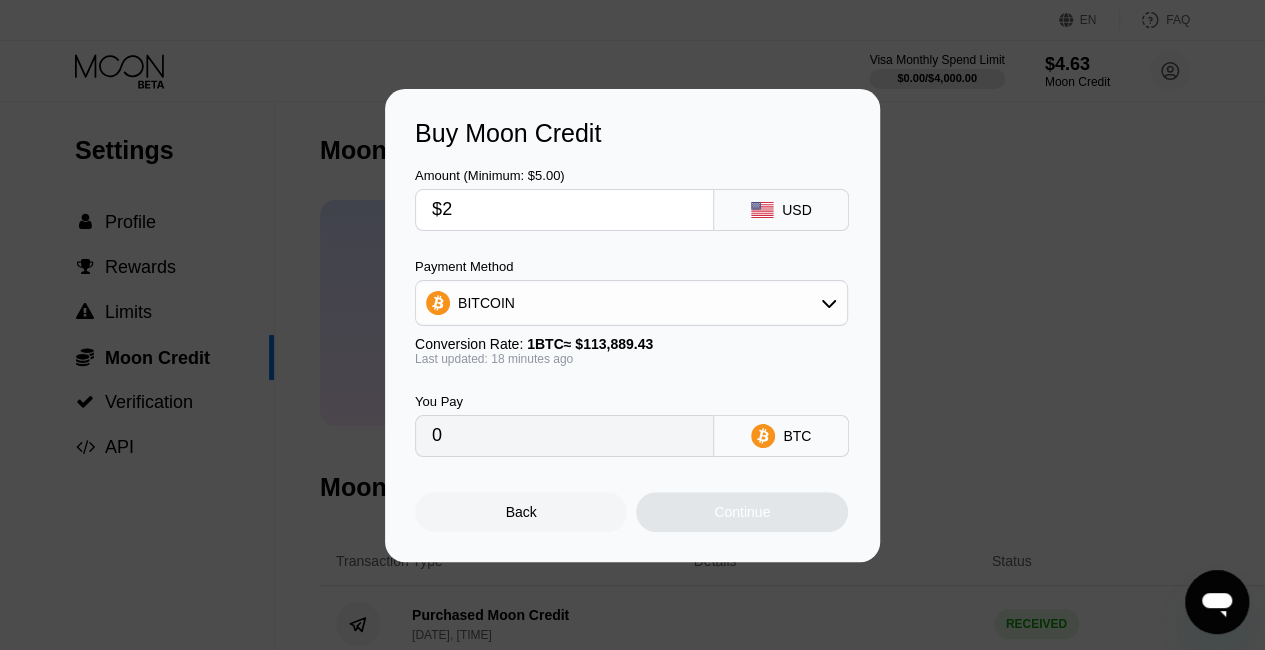 type on "0.00001757" 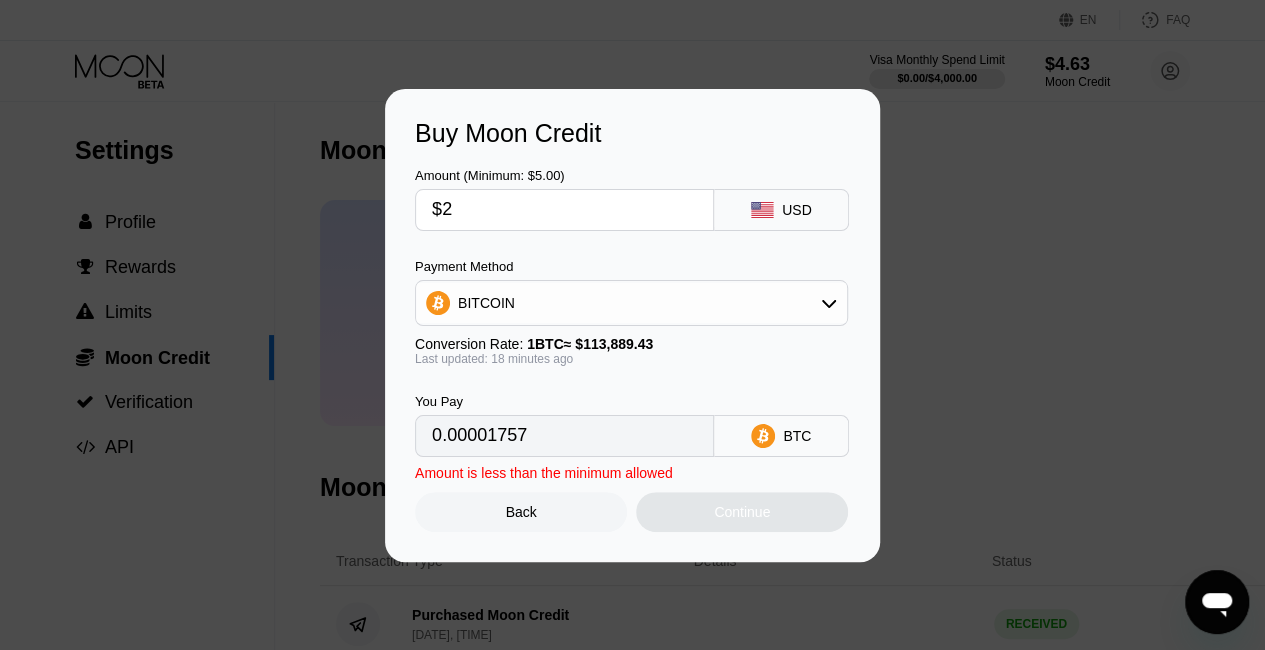 type on "$25" 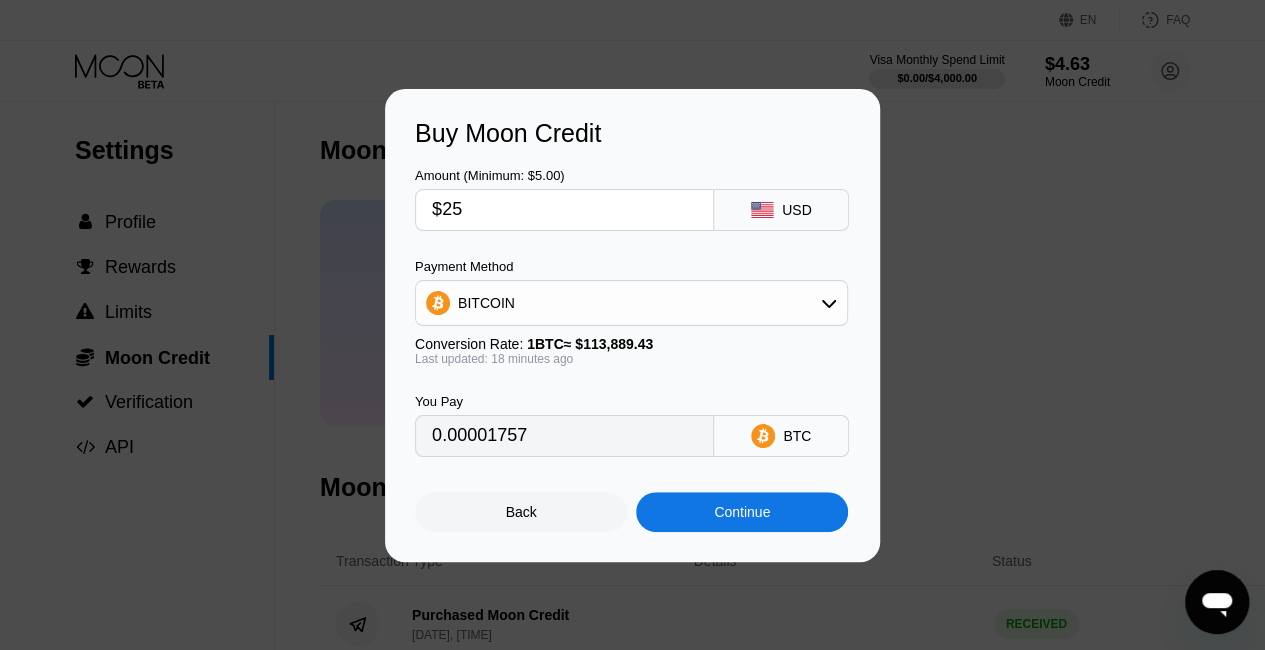 type on "0.00021953" 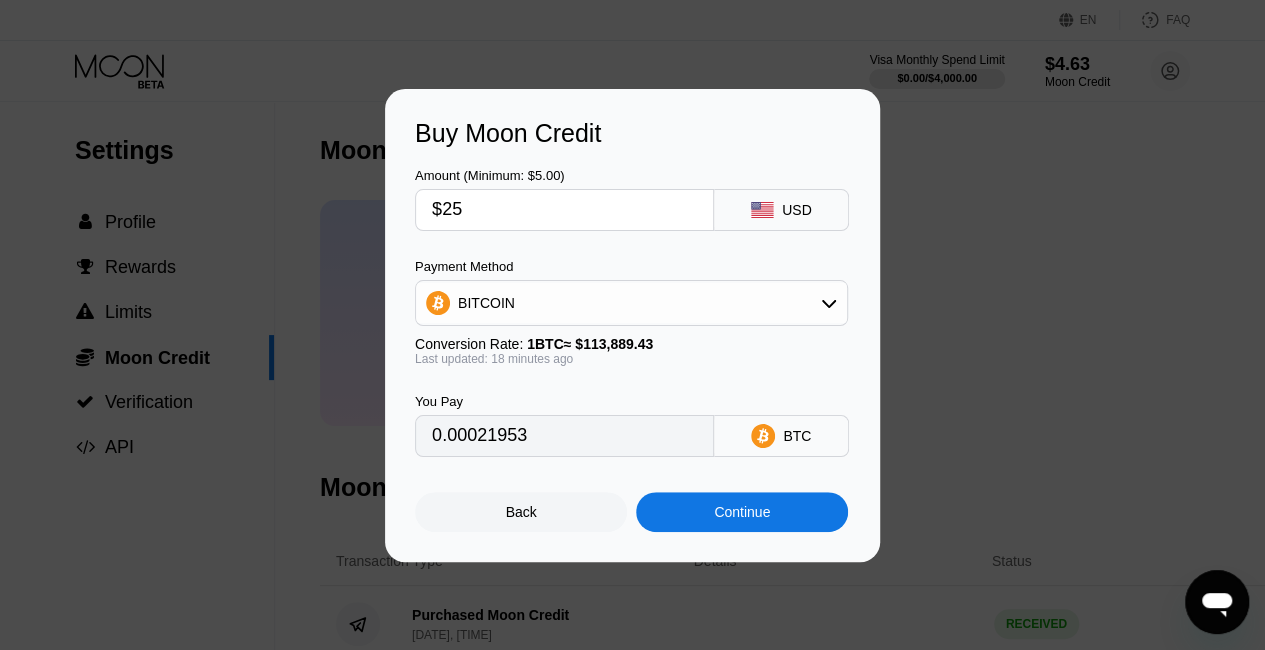 type on "$25" 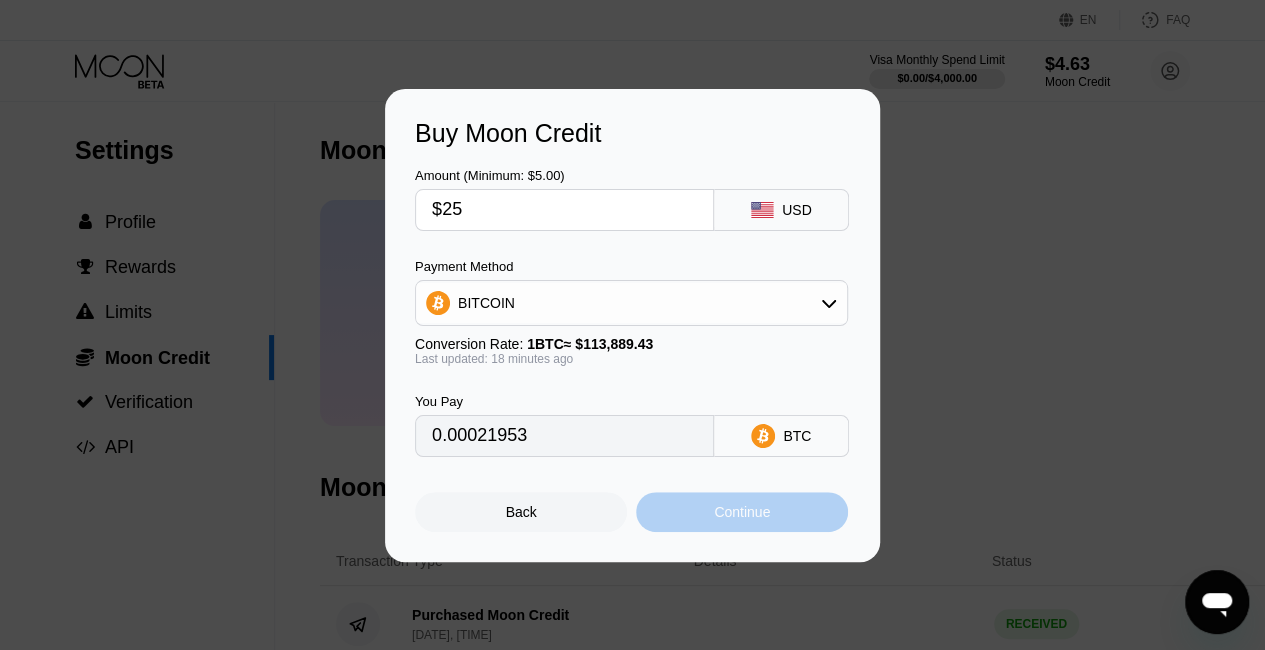 click on "Continue" at bounding box center (742, 512) 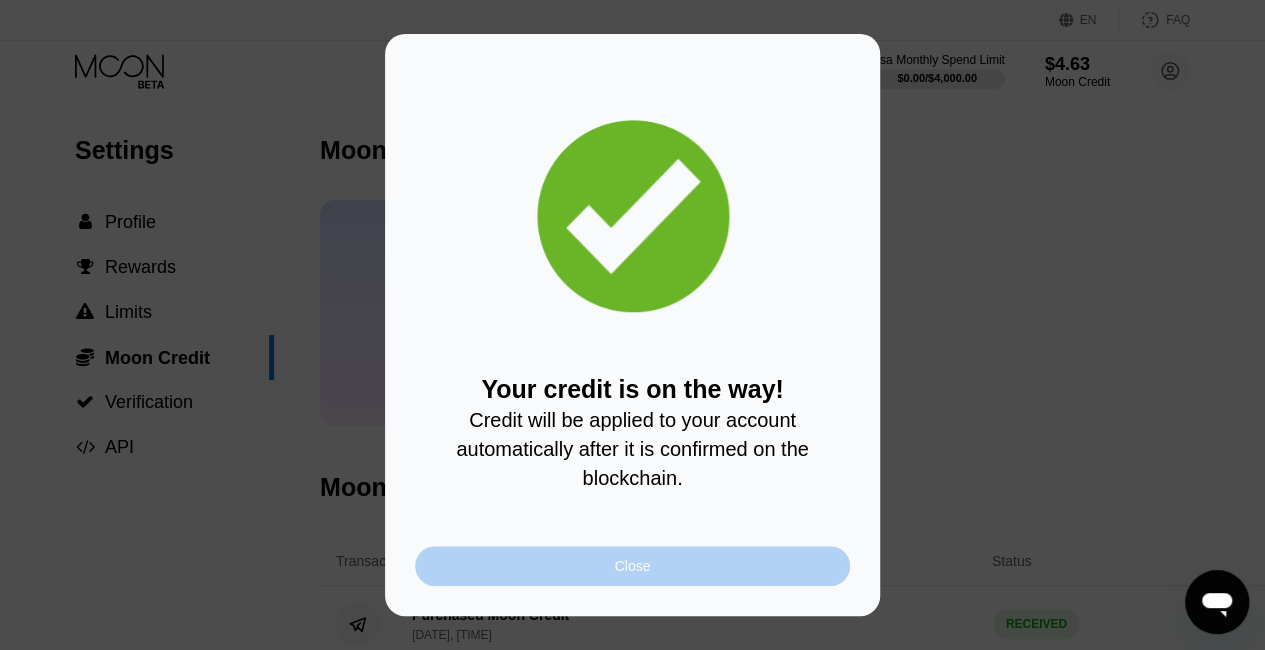 click on "Close" at bounding box center (632, 566) 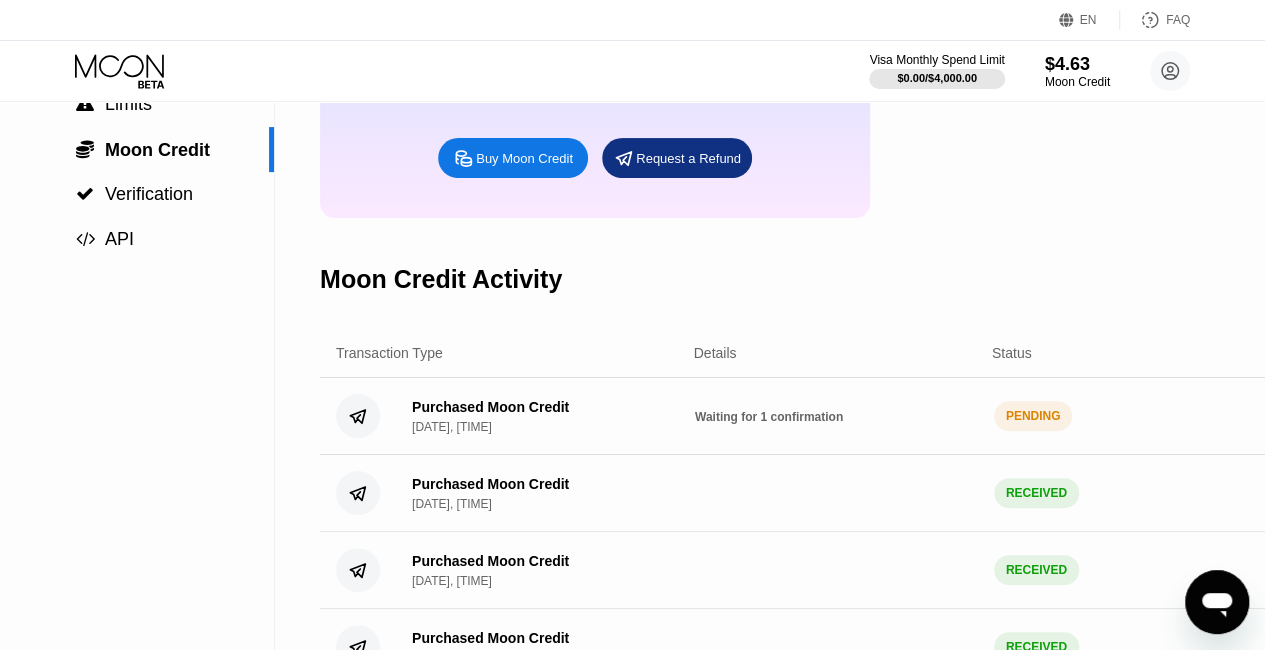 scroll, scrollTop: 211, scrollLeft: 0, axis: vertical 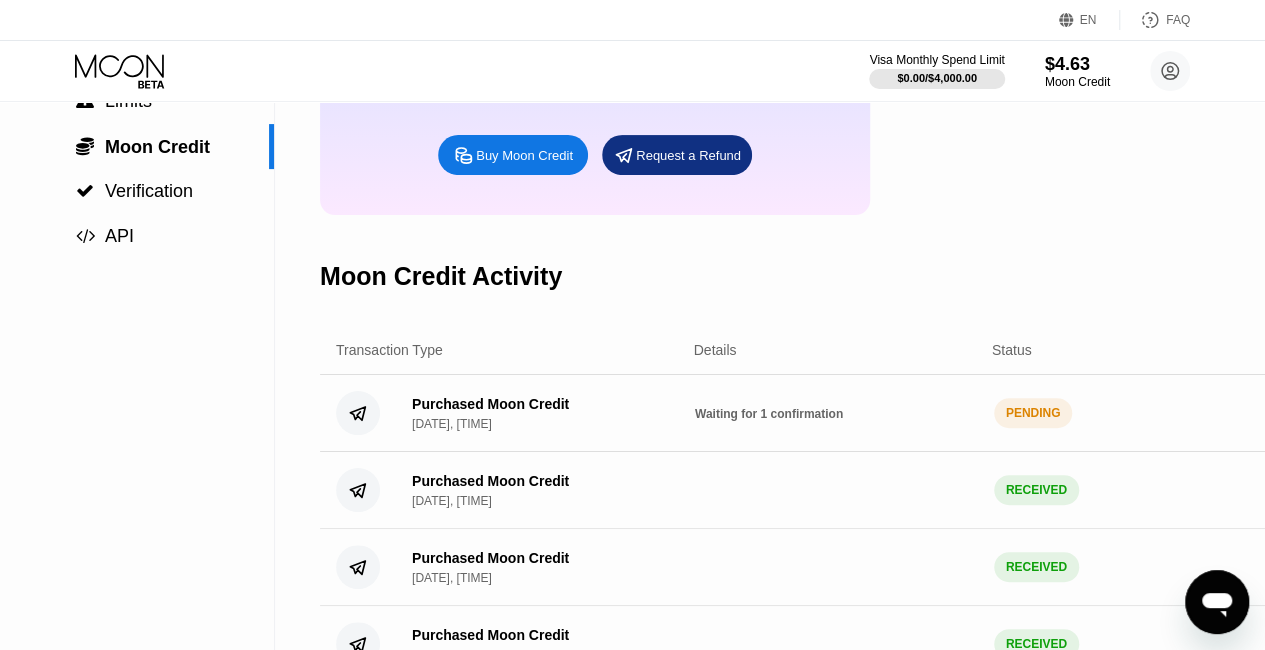 click on "PENDING" at bounding box center (1033, 413) 